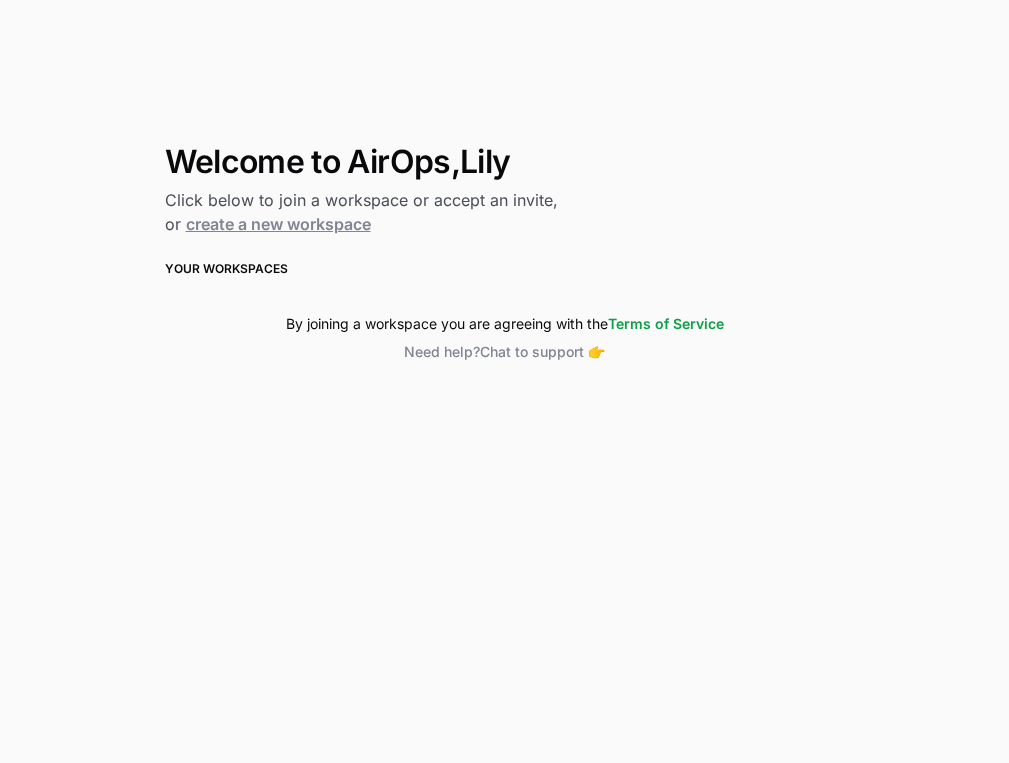 scroll, scrollTop: 0, scrollLeft: 0, axis: both 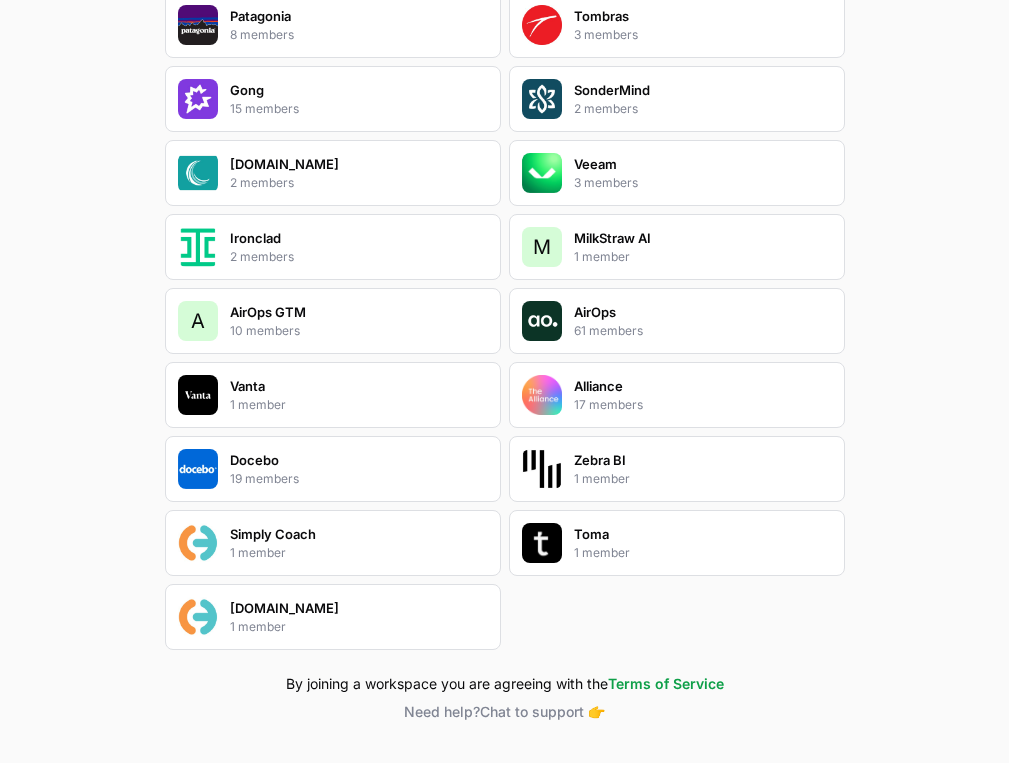 click on "Simply.Coach 1 member" at bounding box center (333, 617) 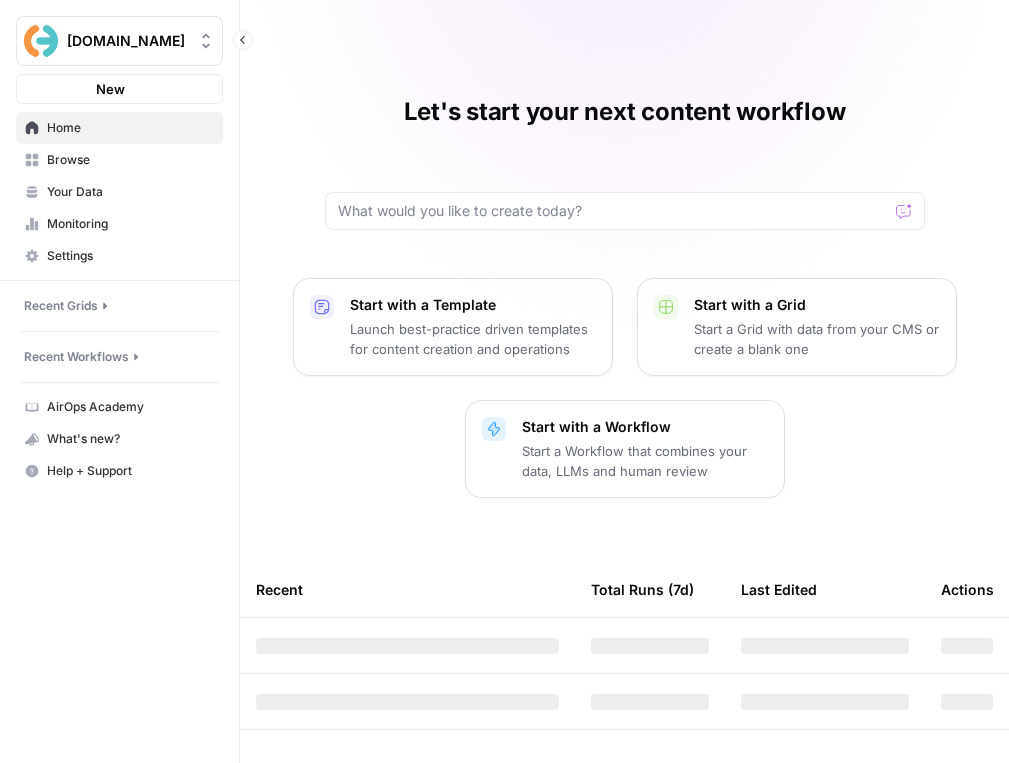 scroll, scrollTop: 0, scrollLeft: 0, axis: both 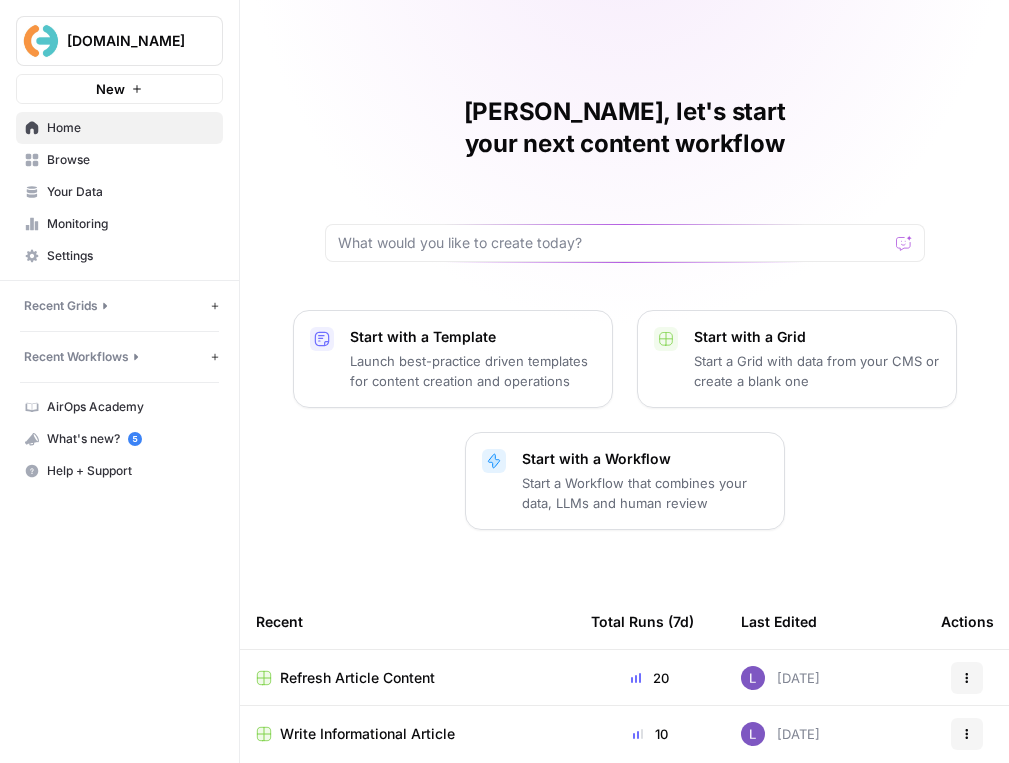 click on "Write Informational Article" at bounding box center [367, 734] 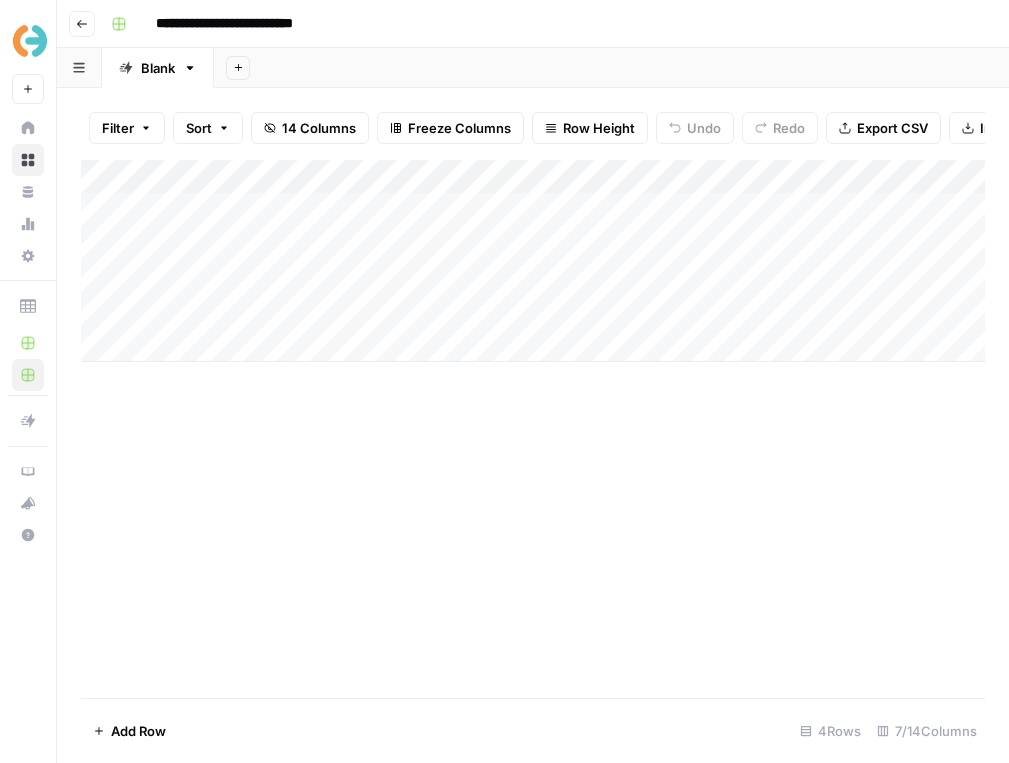 scroll, scrollTop: 0, scrollLeft: 151, axis: horizontal 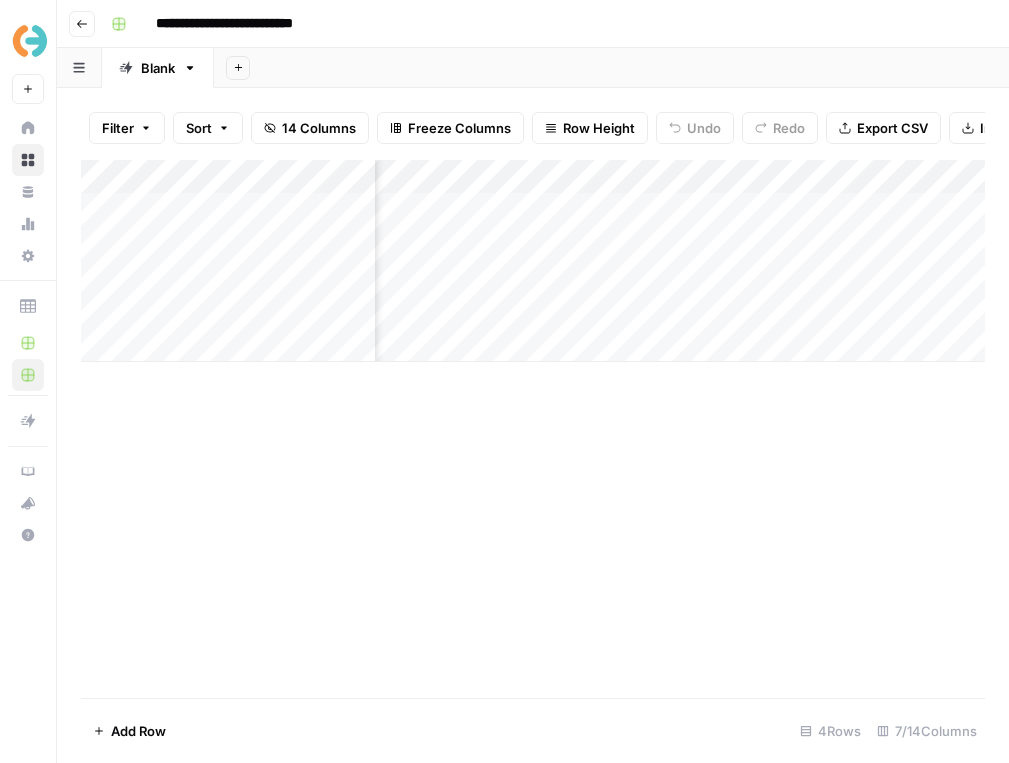 click on "Add Column" at bounding box center [533, 261] 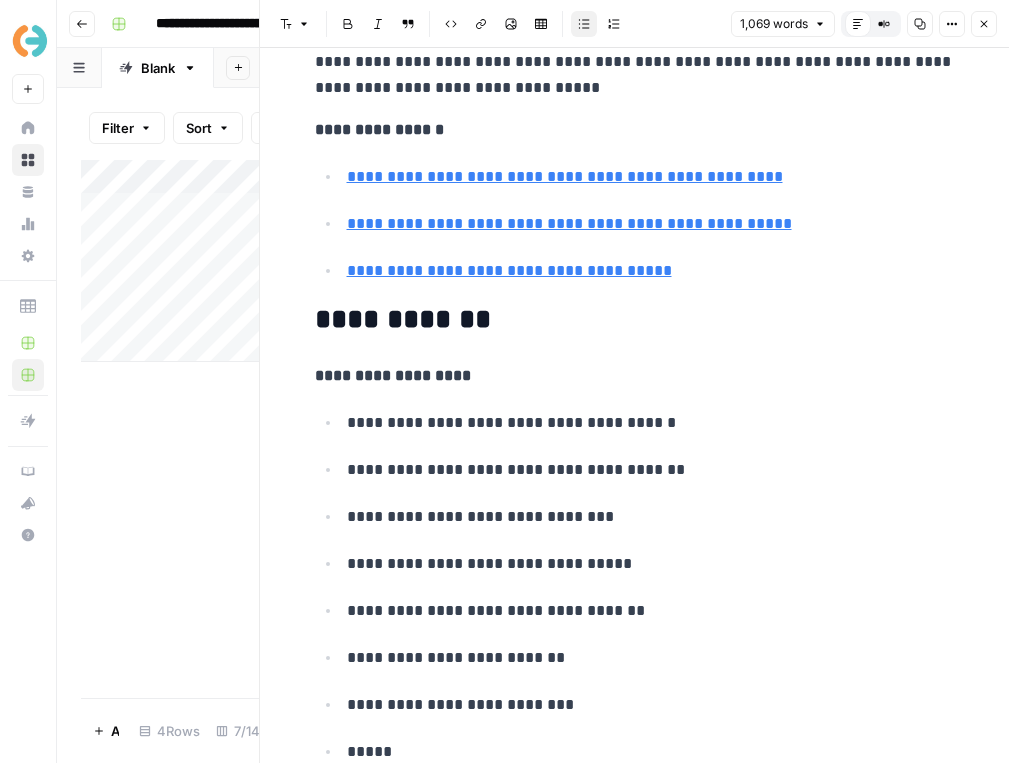 scroll, scrollTop: 6100, scrollLeft: 0, axis: vertical 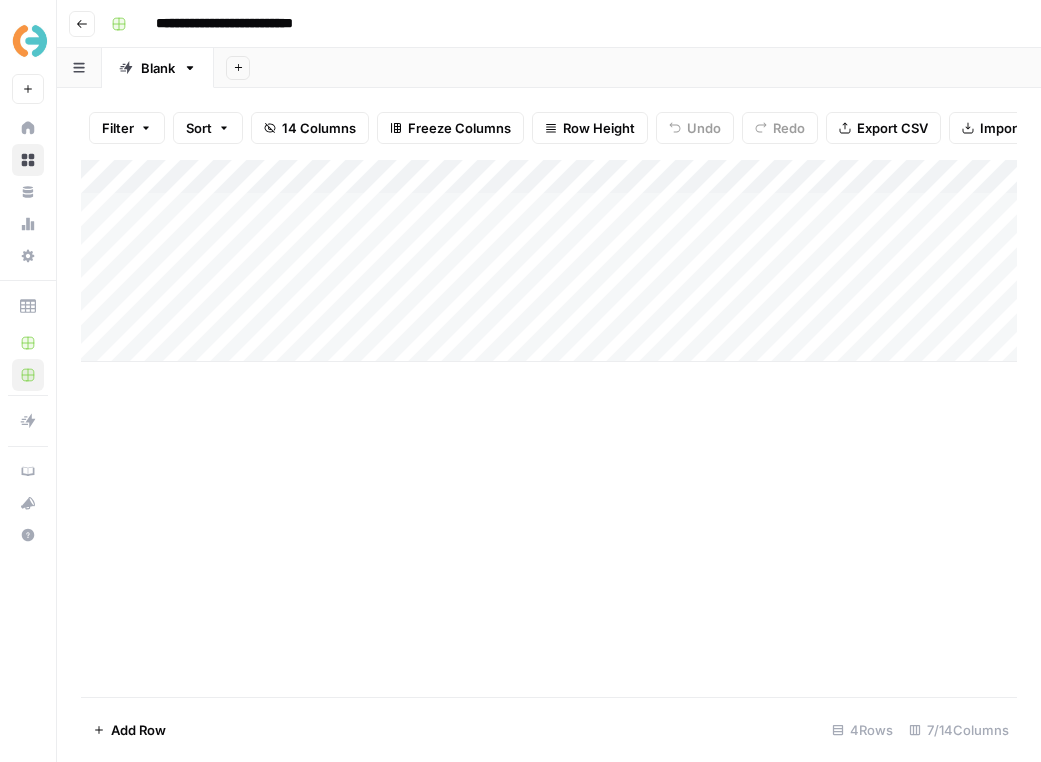 click on "Add Column" at bounding box center (549, 261) 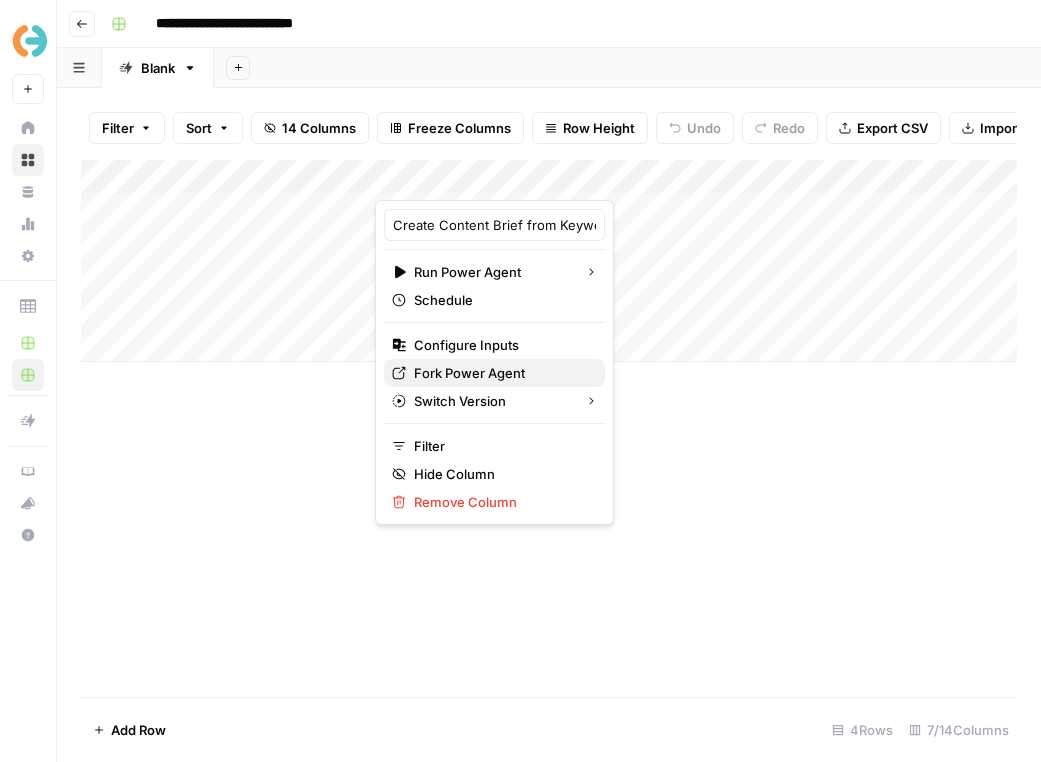 click on "Fork Power Agent" at bounding box center [469, 373] 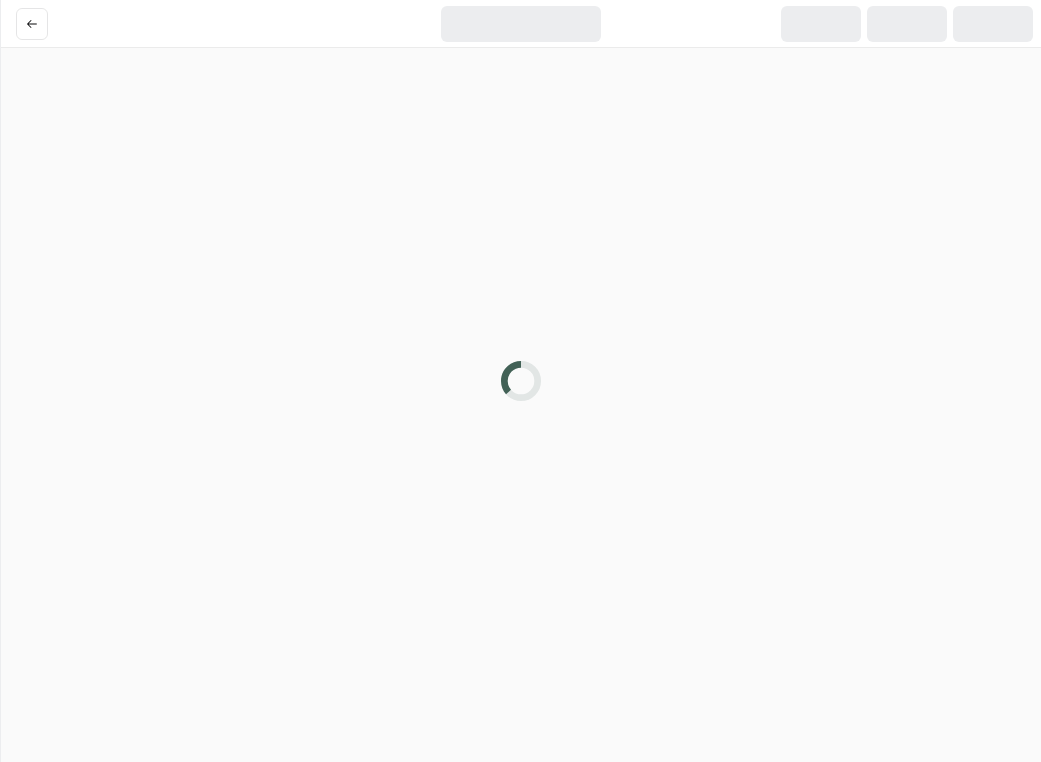 scroll, scrollTop: 0, scrollLeft: 0, axis: both 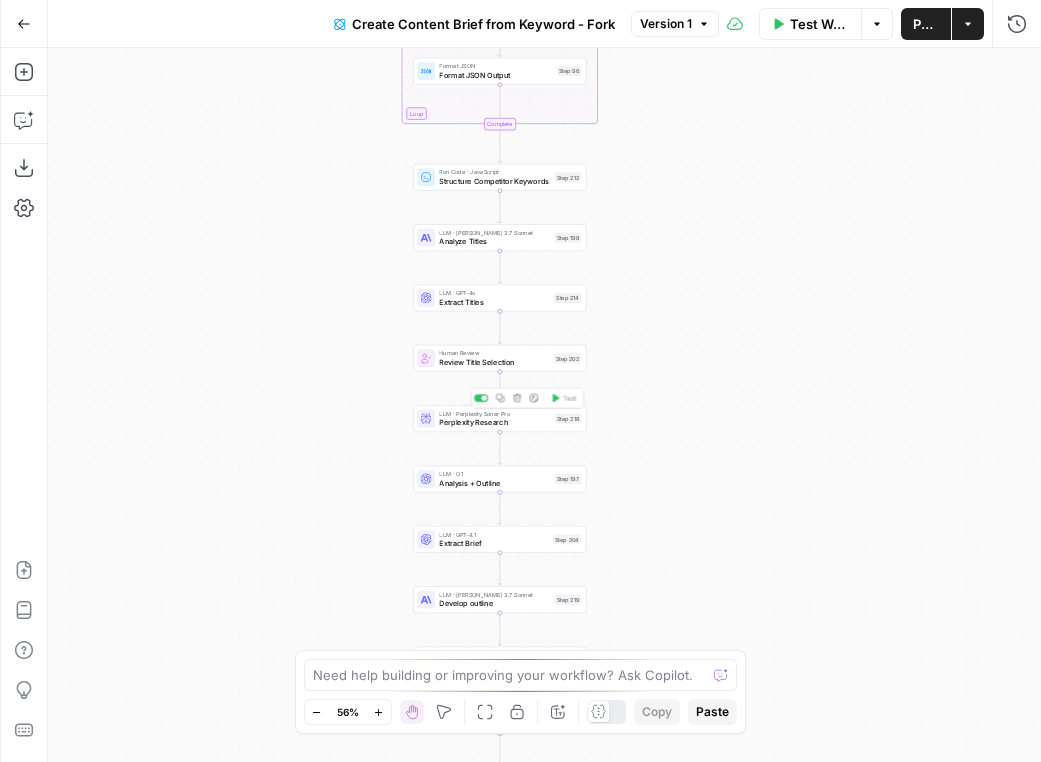click on "Perplexity Research" at bounding box center [494, 422] 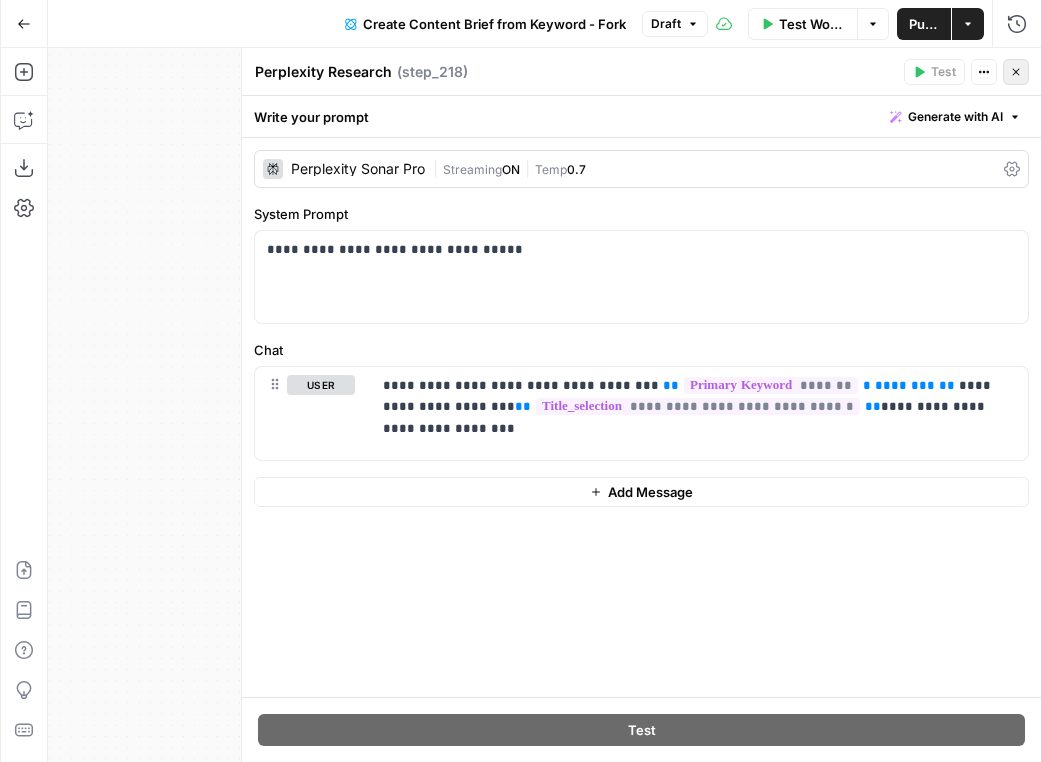 click on "Close" at bounding box center [1016, 72] 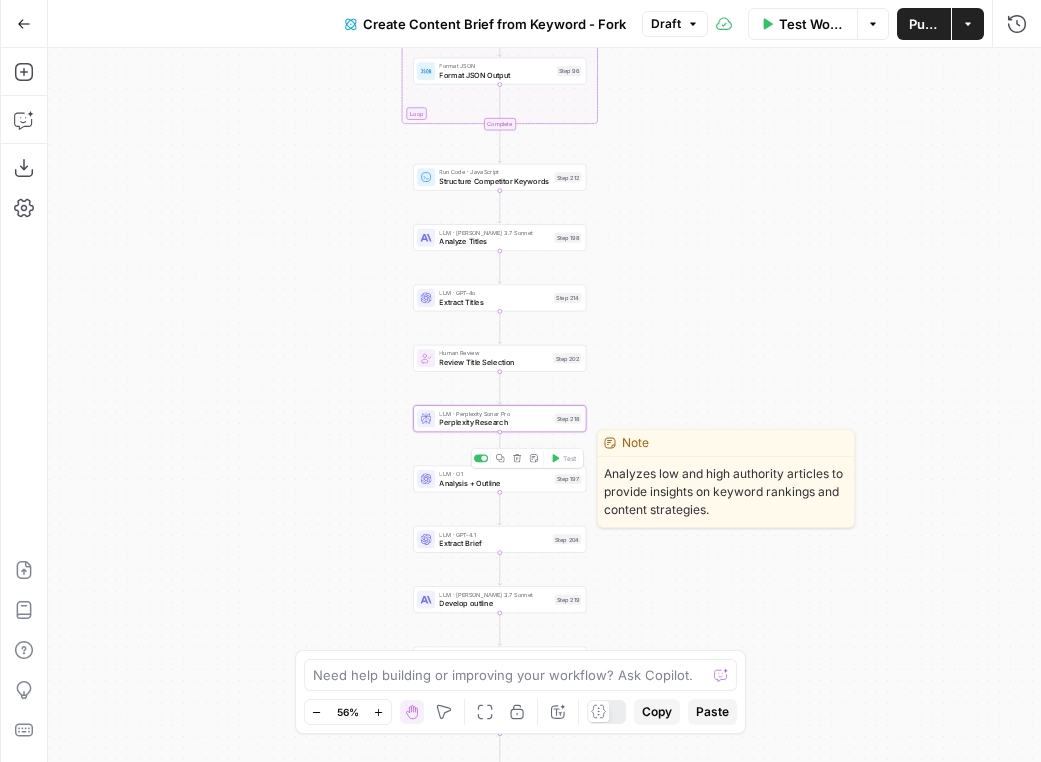 click on "Analysis + Outline" at bounding box center [494, 482] 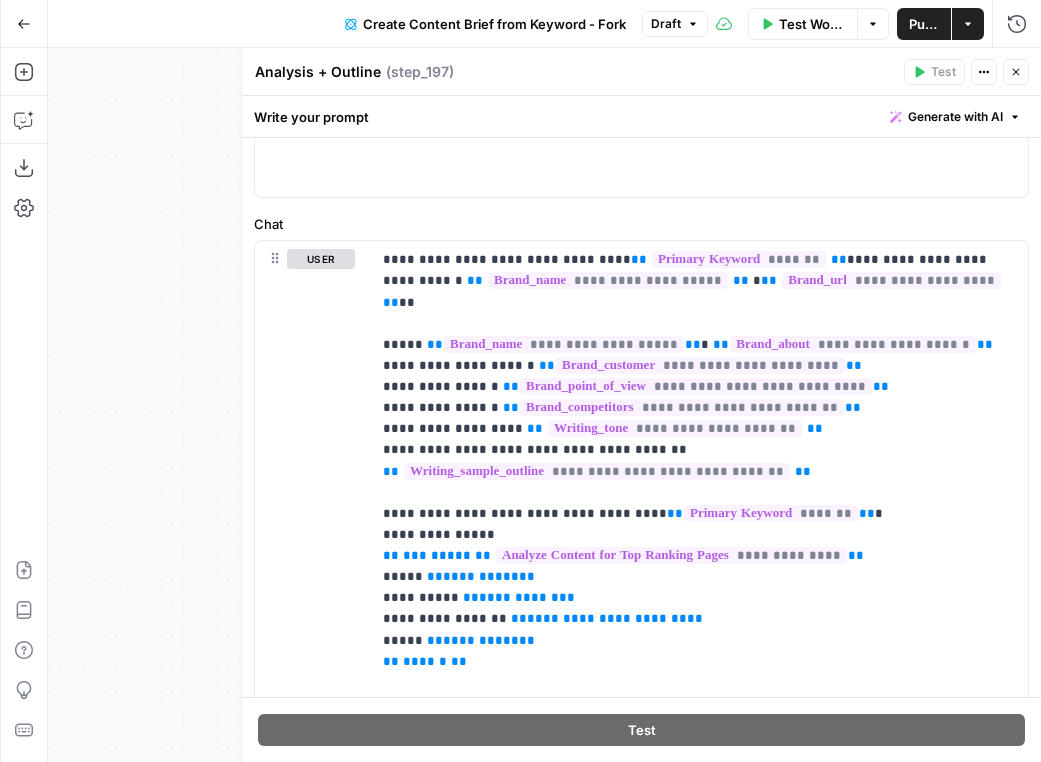 scroll, scrollTop: 190, scrollLeft: 0, axis: vertical 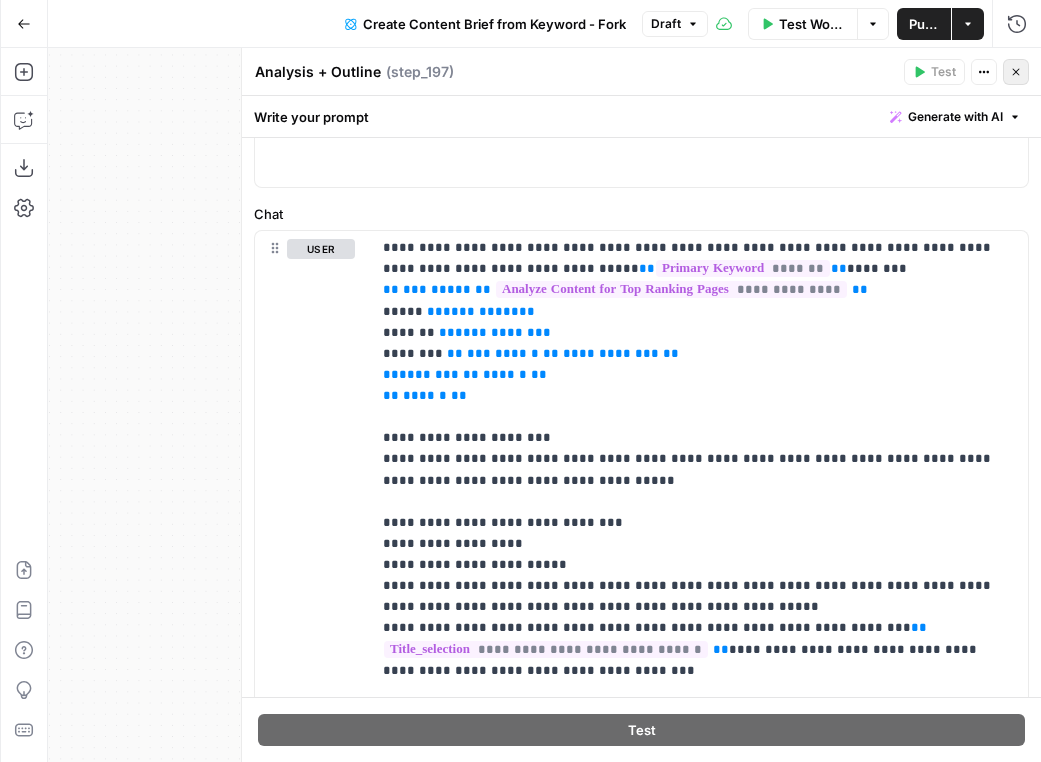 click on "Close" at bounding box center (1016, 72) 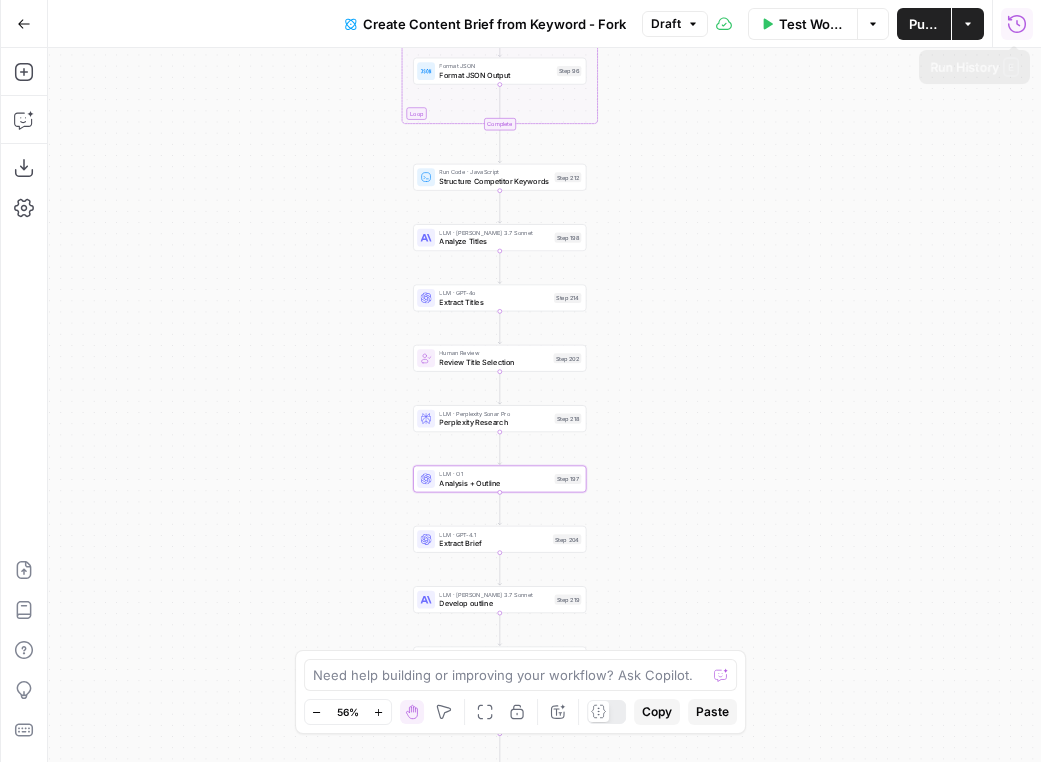 click 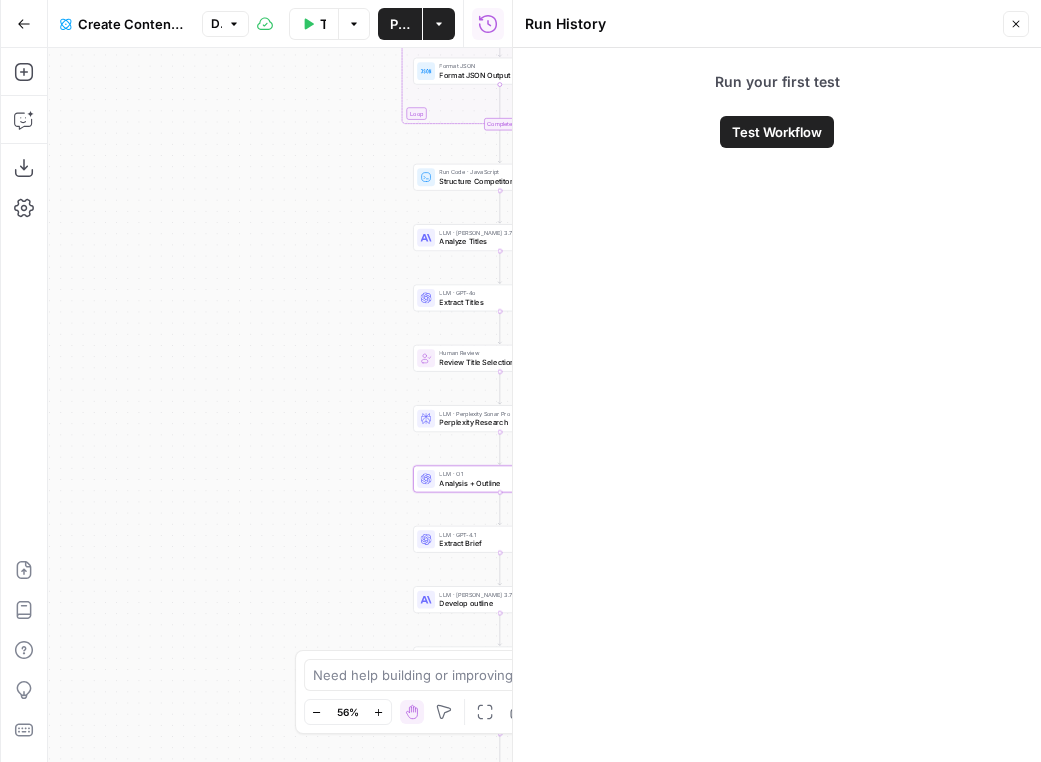 click on "Workflow Set Inputs Inputs Google Search Perform Google Search Step 51 Loop Iteration Label if relevant Step 207 LLM · GPT-4o Mini Determine if relevant Step 208 Complete Run Code · JavaScript Remove irrelevant Step 209 Loop Iteration Analyze Content for Top Ranking Pages Step 89 Web Page Scrape Scrape Page Content Step 90 Run Code · JavaScript Get Headers Step 192 SEO Research Get Semrush Keywords Step 206 Format JSON Format JSON Output Step 96 Complete Run Code · JavaScript Structure Competitor Keywords Step 212 Copy step Delete step Add Note Test LLM · Claude 3.7 Sonnet Analyze Titles Step 198 LLM · GPT-4o Extract Titles Step 214 Human Review Review Title Selection Step 202 LLM · Perplexity Sonar Pro Perplexity Research Step 218 LLM · O1 Analysis + Outline Step 197 LLM · GPT-4.1 Extract Brief Step 204 LLM · Claude 3.7 Sonnet Develop outline Step 219 LLM · GPT-4.1 Extract only outline Step 220 Write Liquid Text Combine Brief Step 205 Format JSON JSON Step 203 End Output" at bounding box center (280, 405) 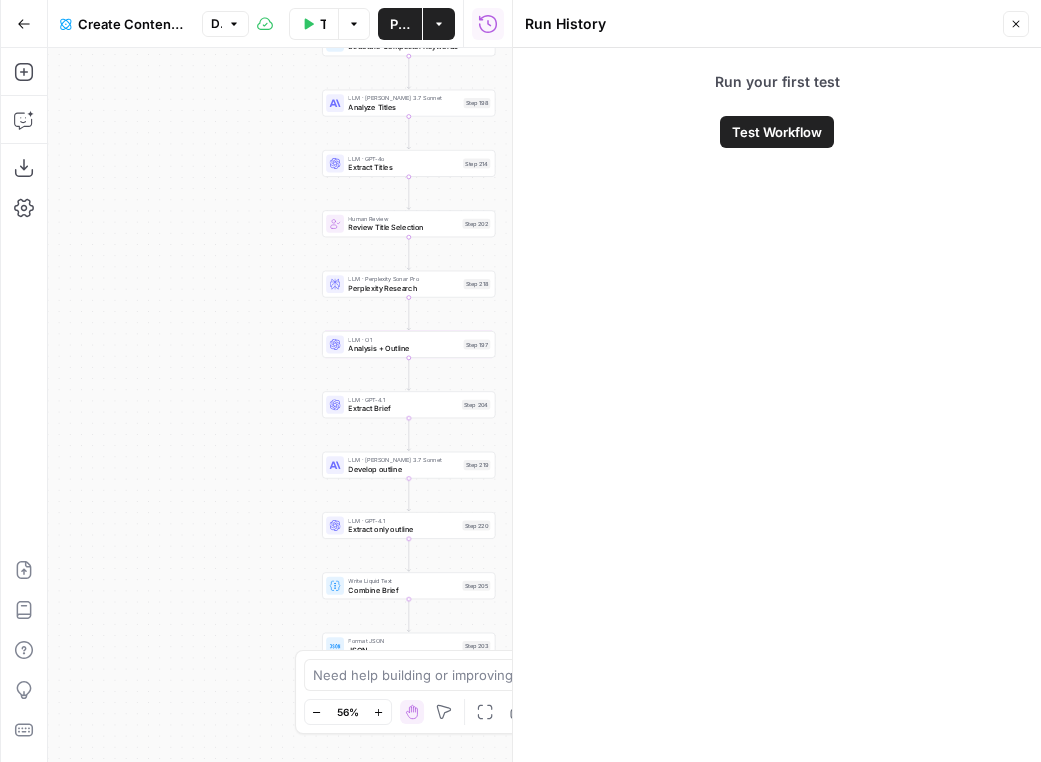 click on "Extract Brief" at bounding box center [402, 408] 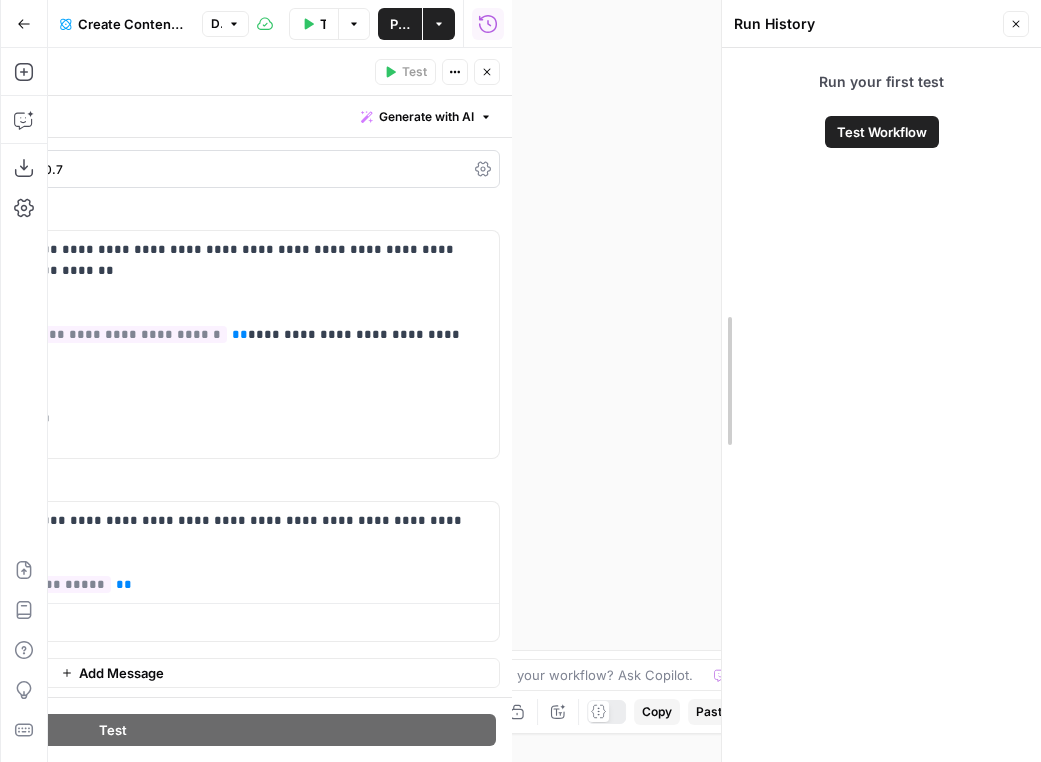 drag, startPoint x: 510, startPoint y: 260, endPoint x: 820, endPoint y: 272, distance: 310.23218 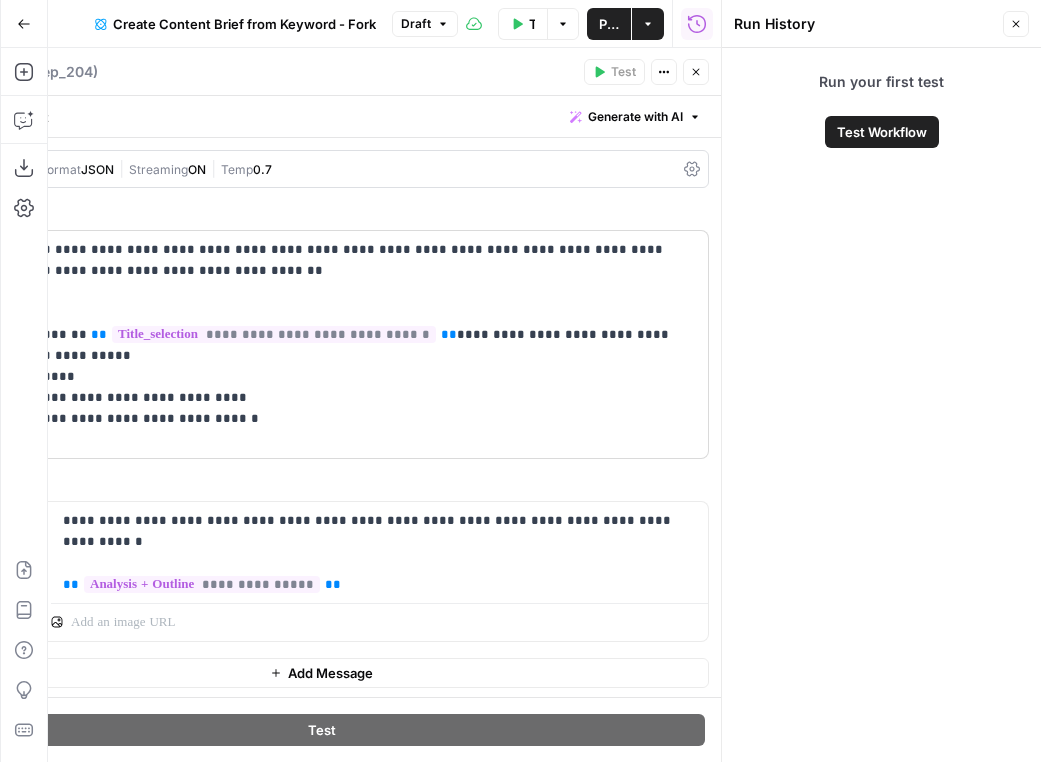 scroll, scrollTop: 50, scrollLeft: 0, axis: vertical 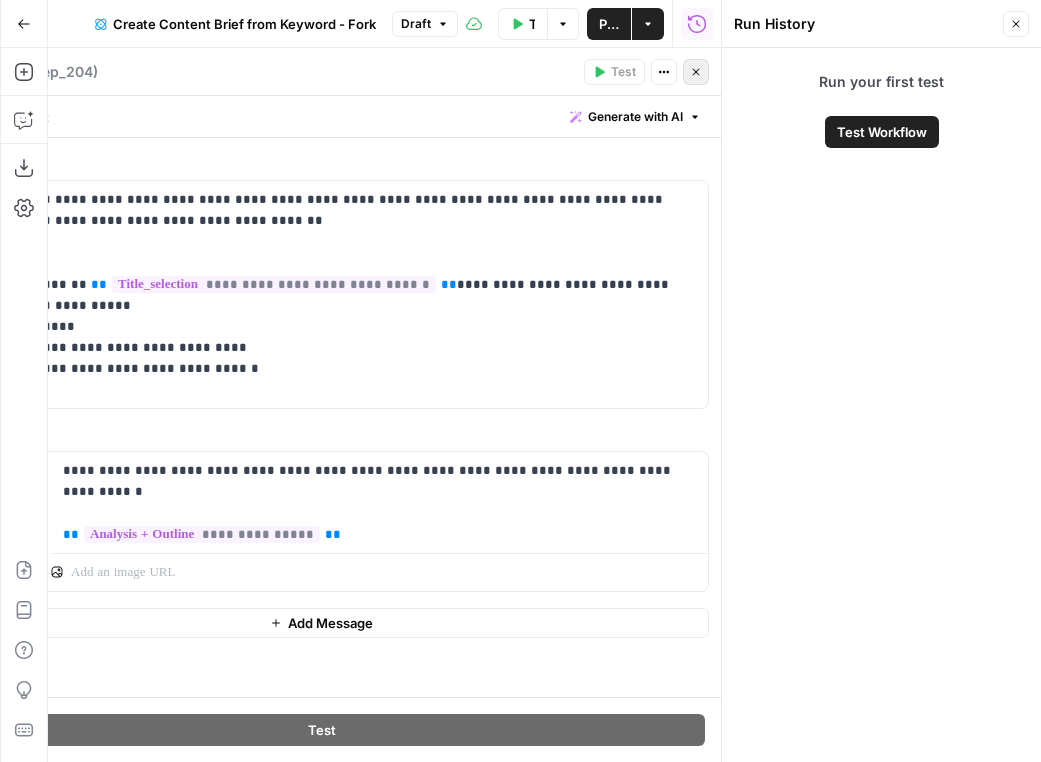 click on "Close" at bounding box center [696, 72] 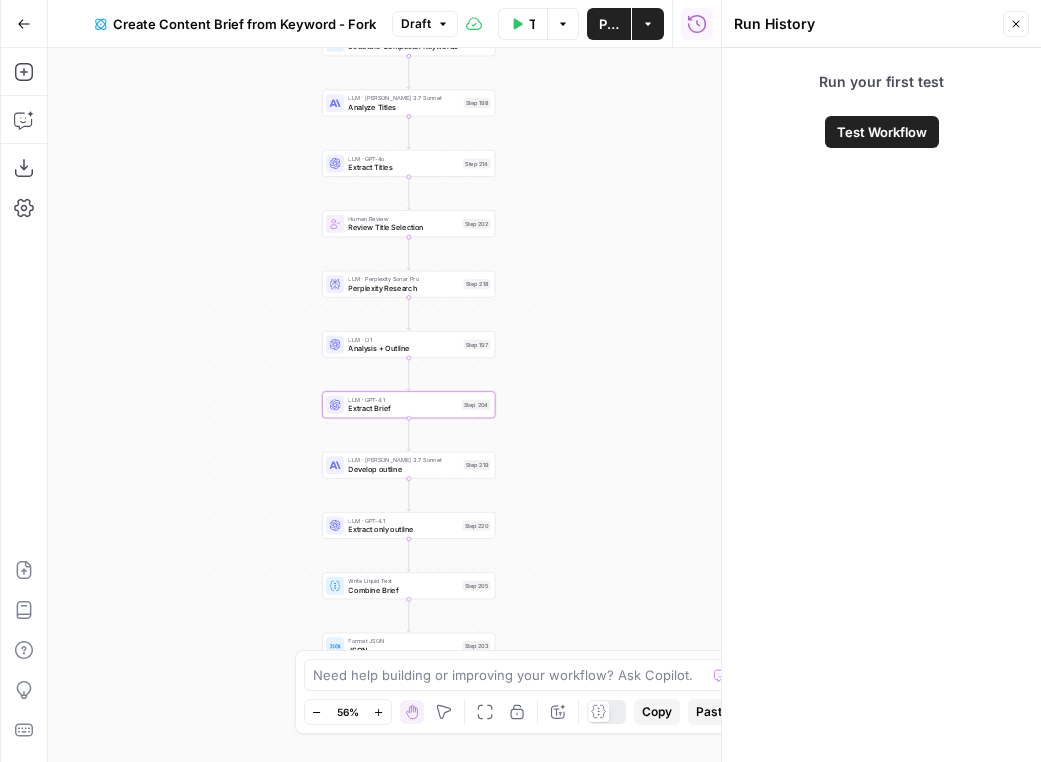 click on "Analysis + Outline" at bounding box center (403, 348) 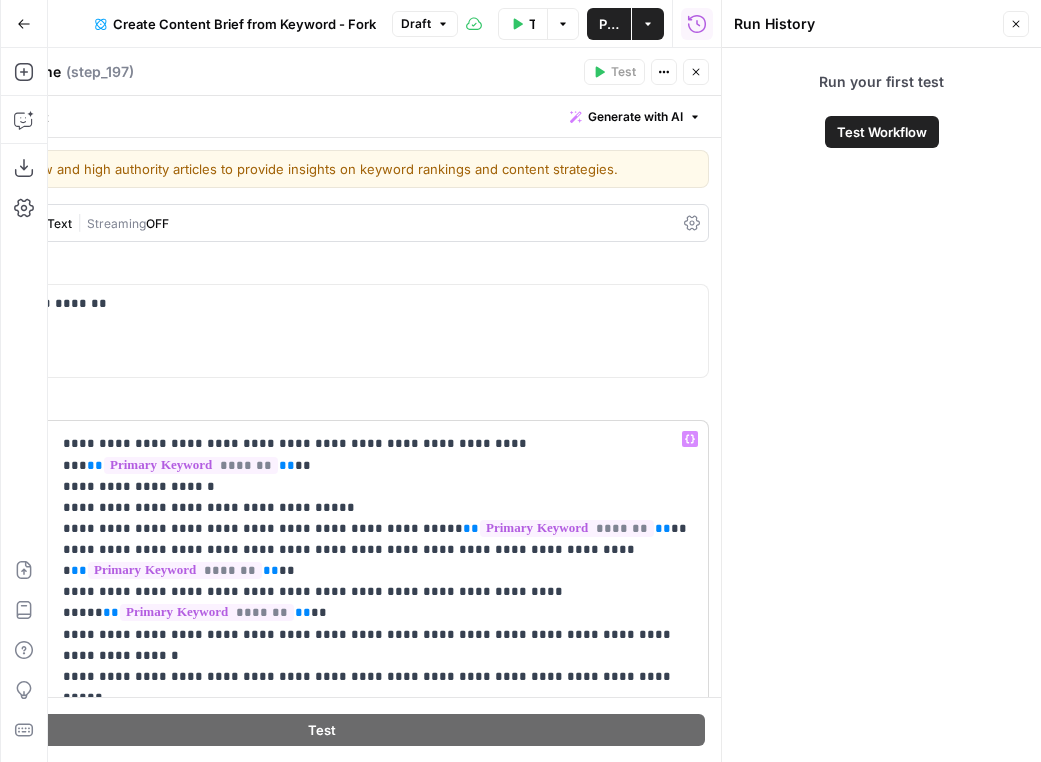 scroll, scrollTop: 867, scrollLeft: 0, axis: vertical 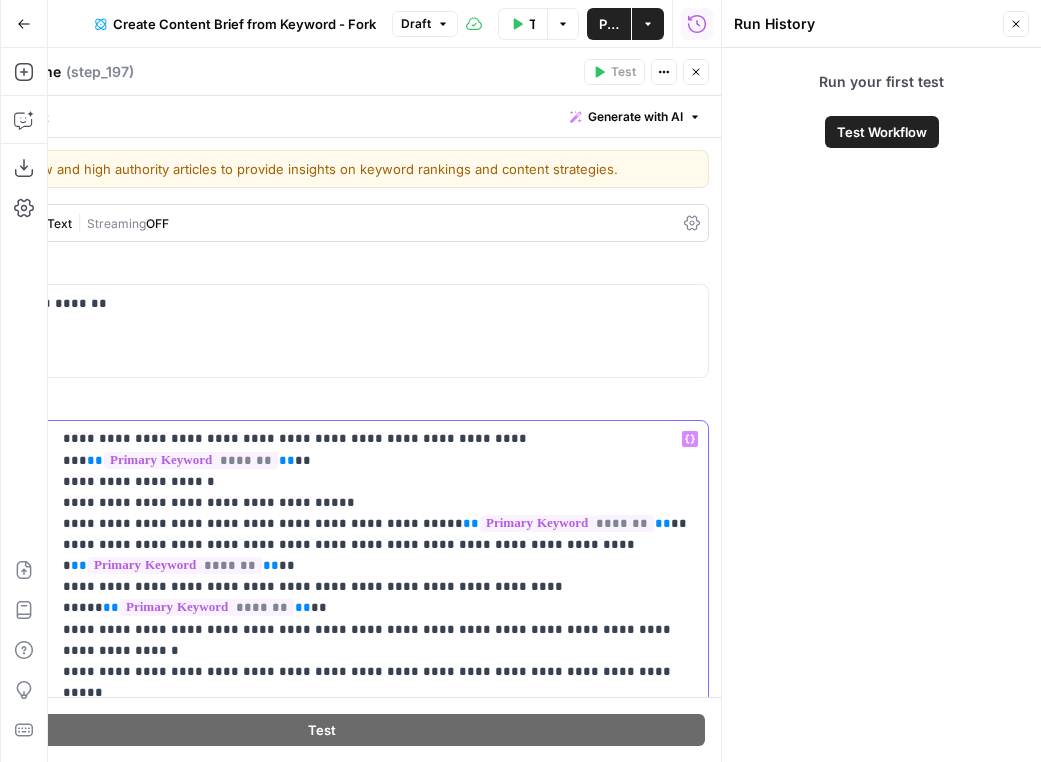 drag, startPoint x: 343, startPoint y: 462, endPoint x: 93, endPoint y: 464, distance: 250.008 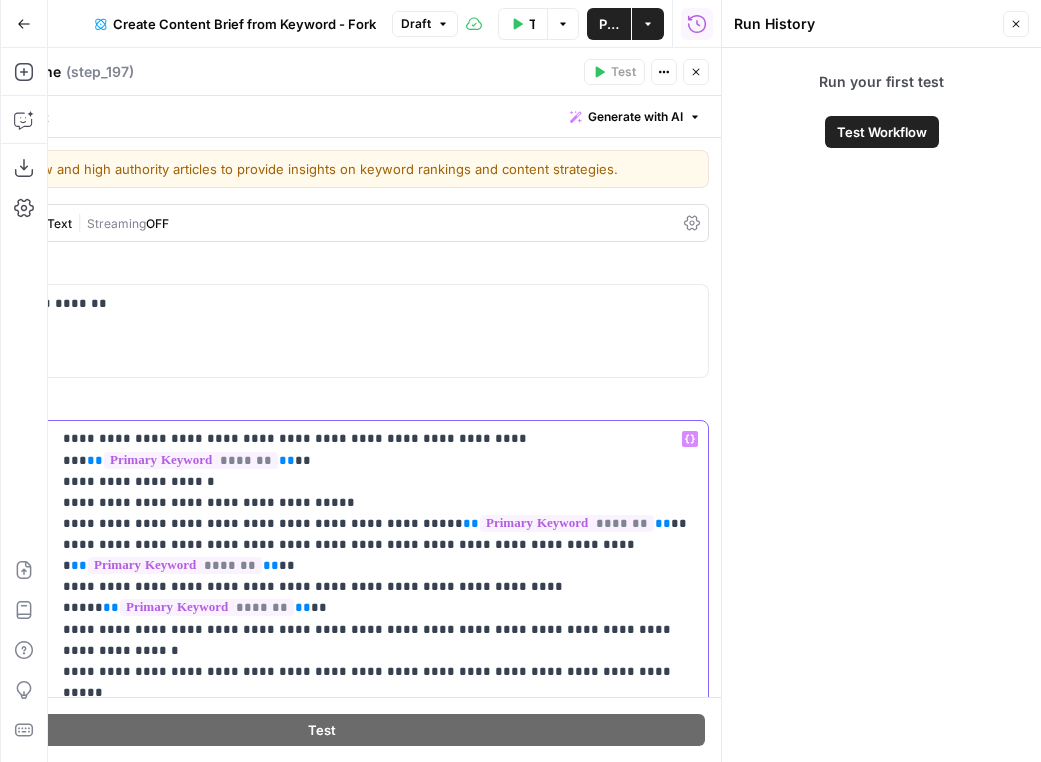 click on "**********" at bounding box center [379, 1727] 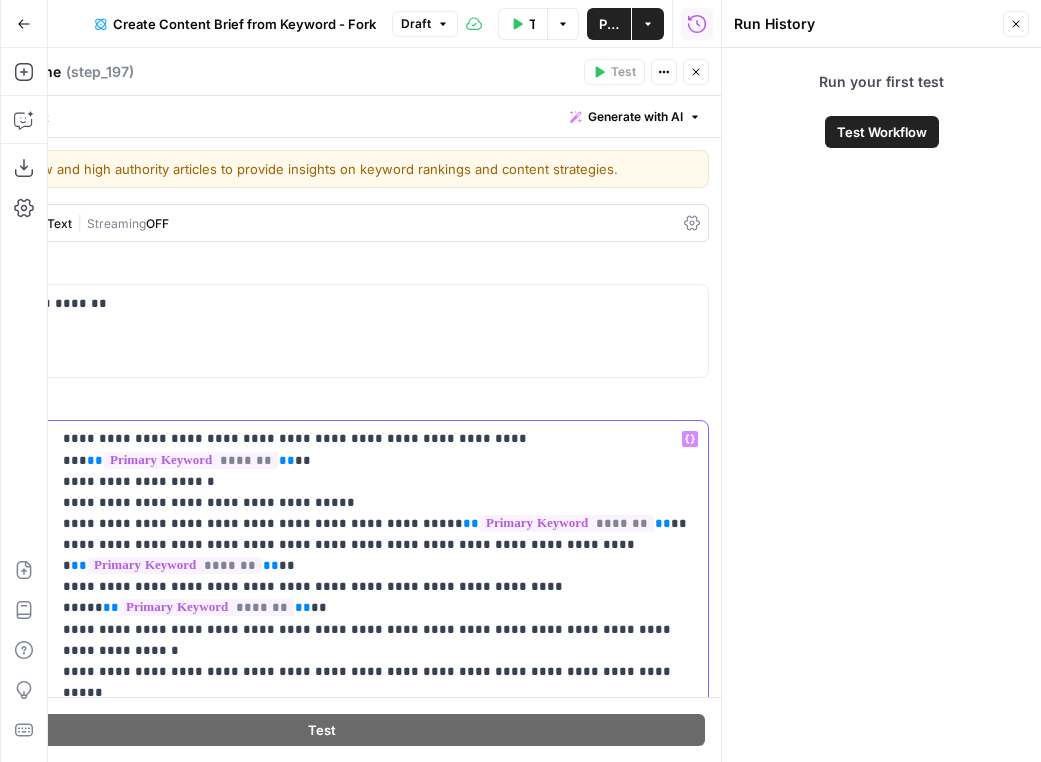 copy on "**********" 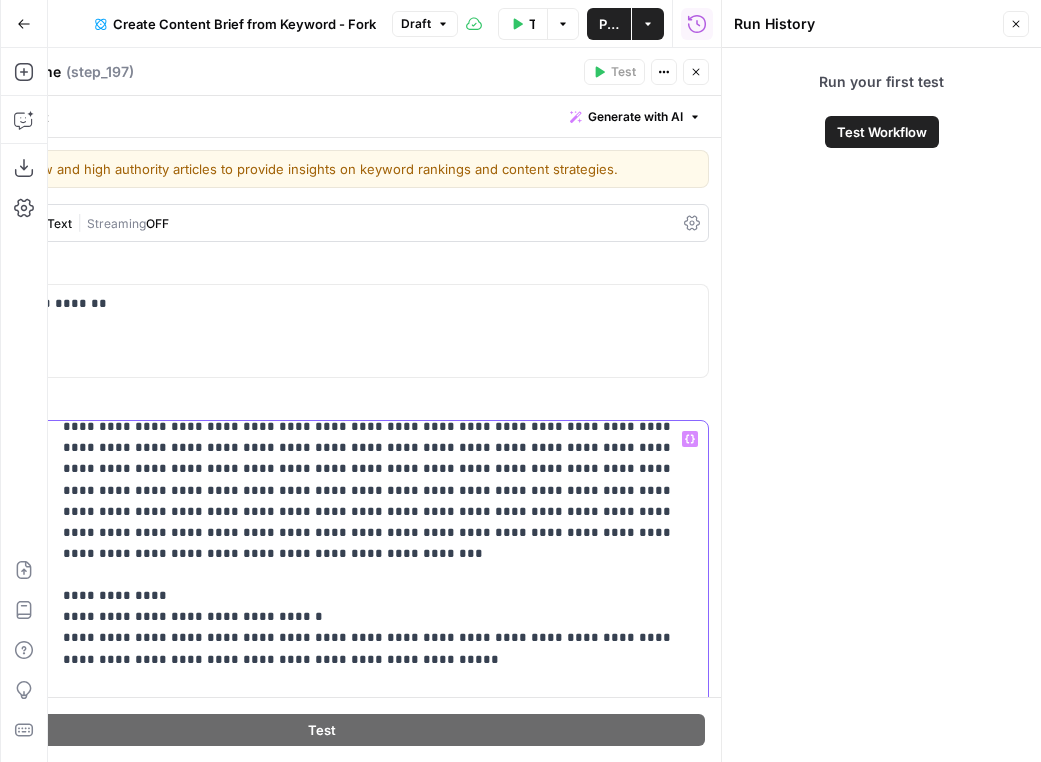 scroll, scrollTop: 2393, scrollLeft: 0, axis: vertical 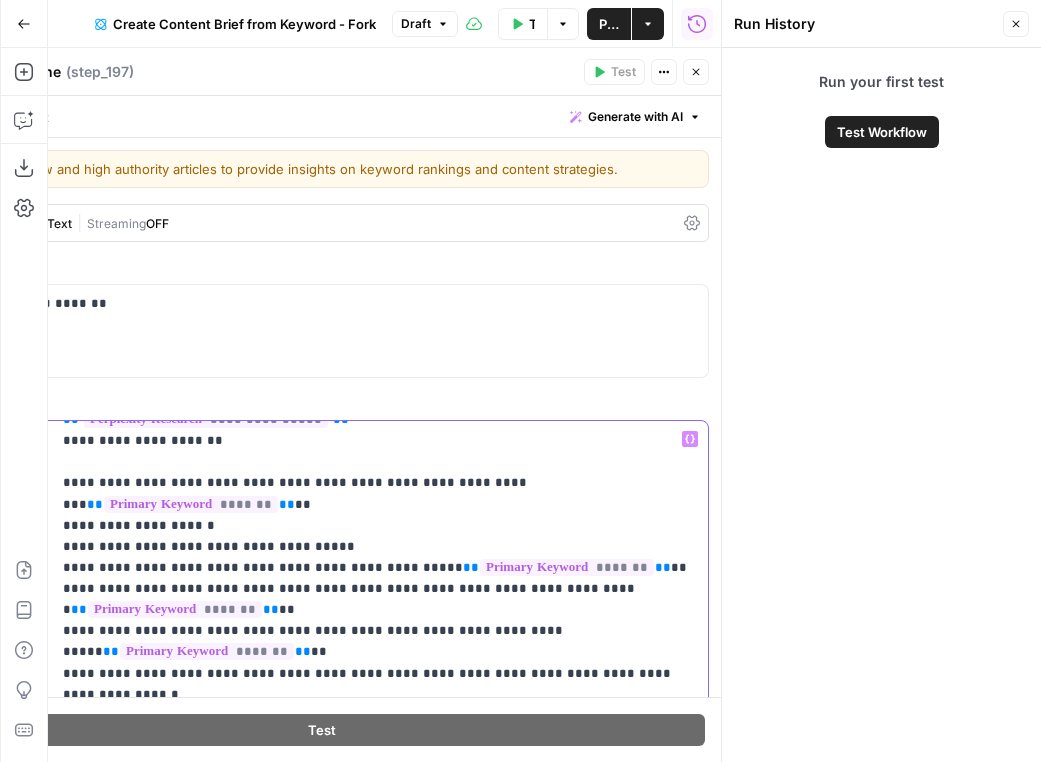 click on "**********" at bounding box center [379, 1771] 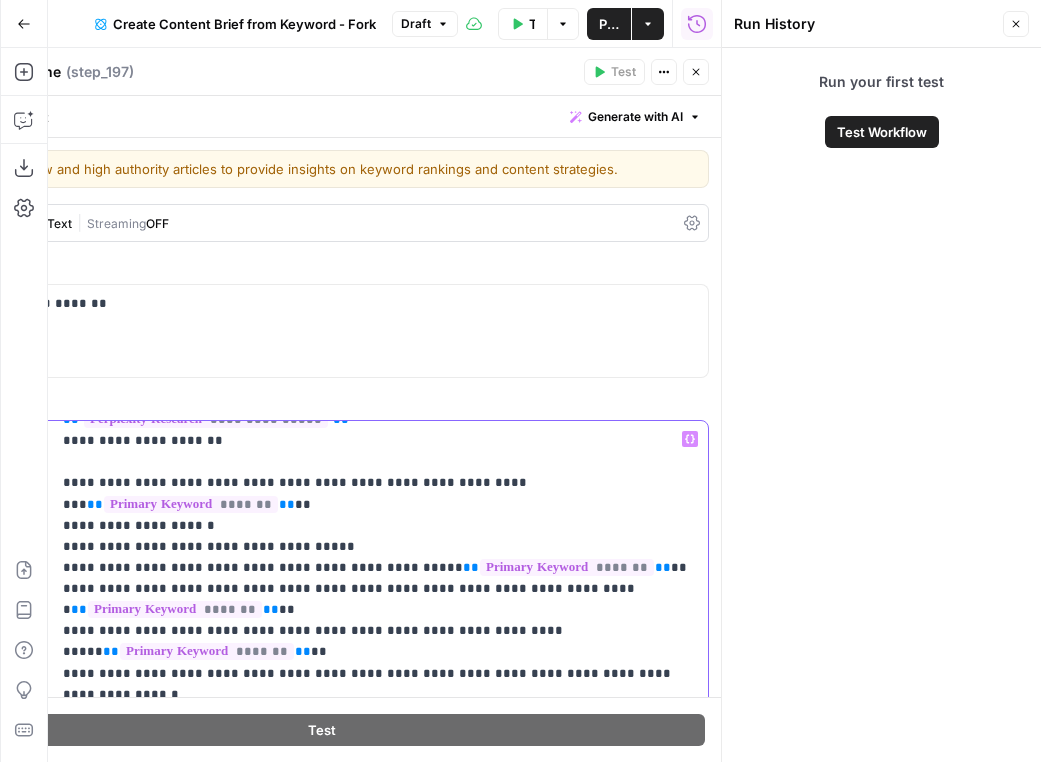 drag, startPoint x: 84, startPoint y: 520, endPoint x: 657, endPoint y: 654, distance: 588.45984 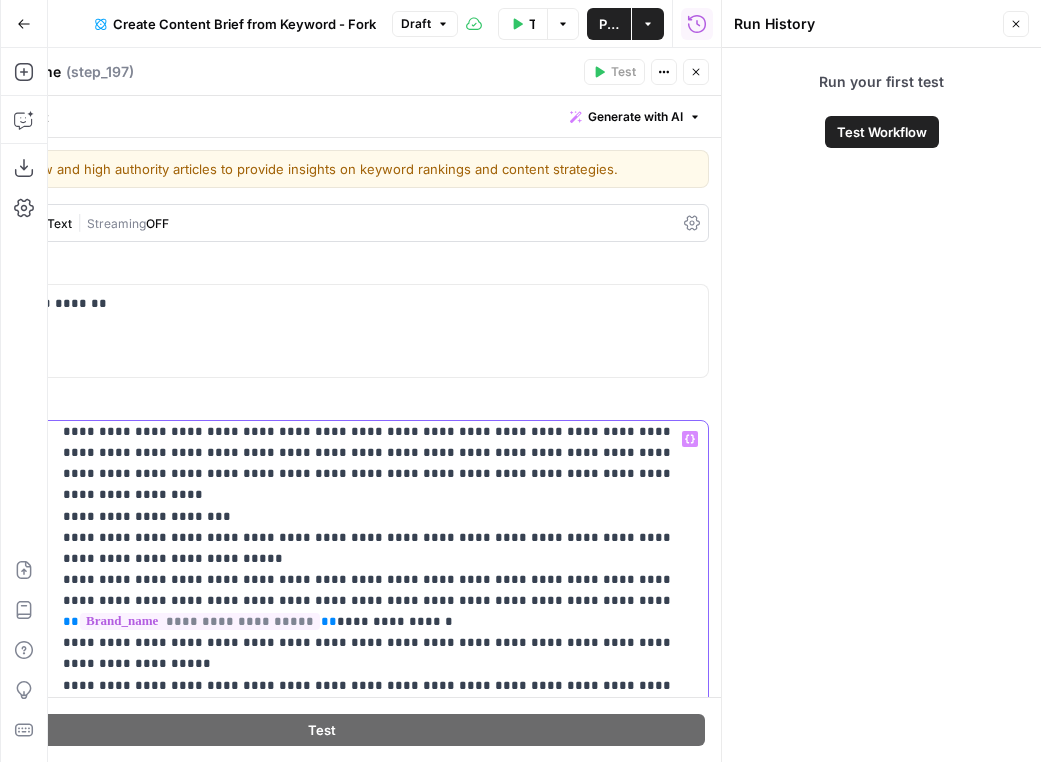 scroll, scrollTop: 1639, scrollLeft: 0, axis: vertical 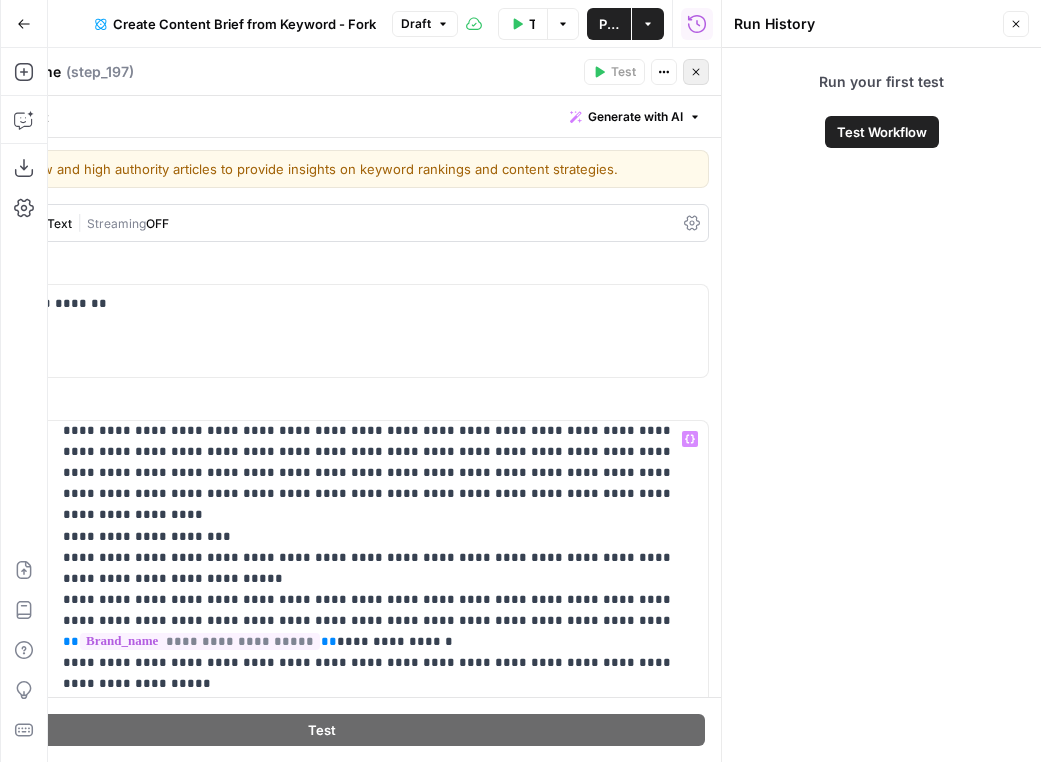 click 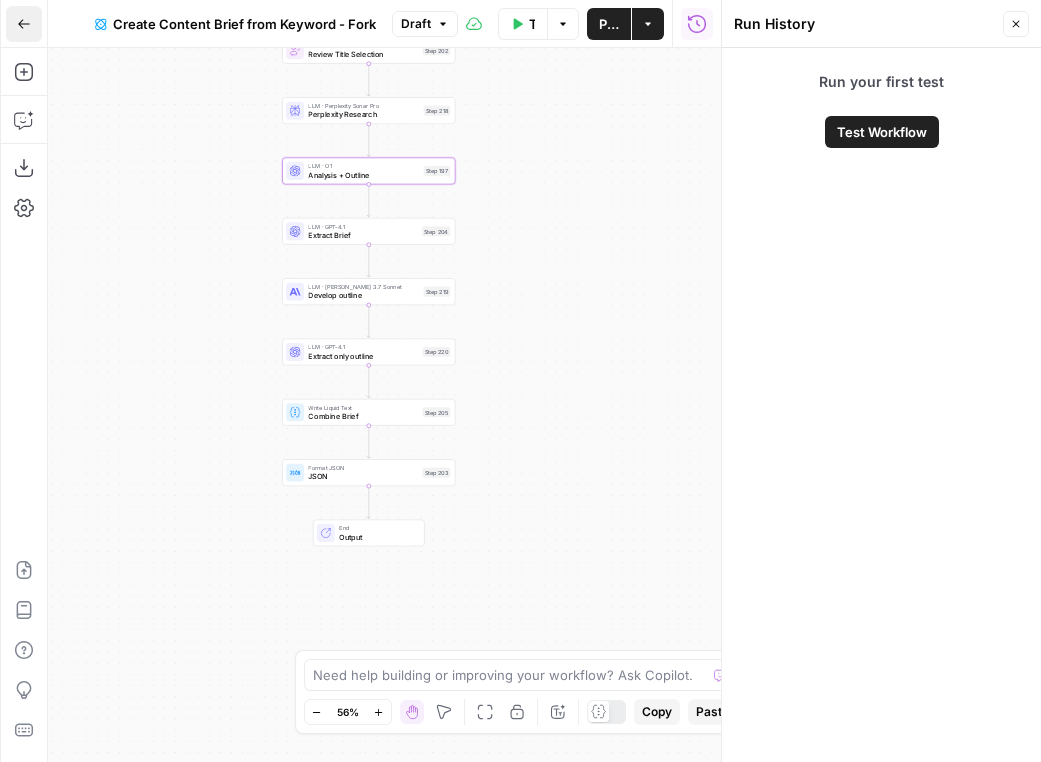 click on "Go Back" at bounding box center (24, 24) 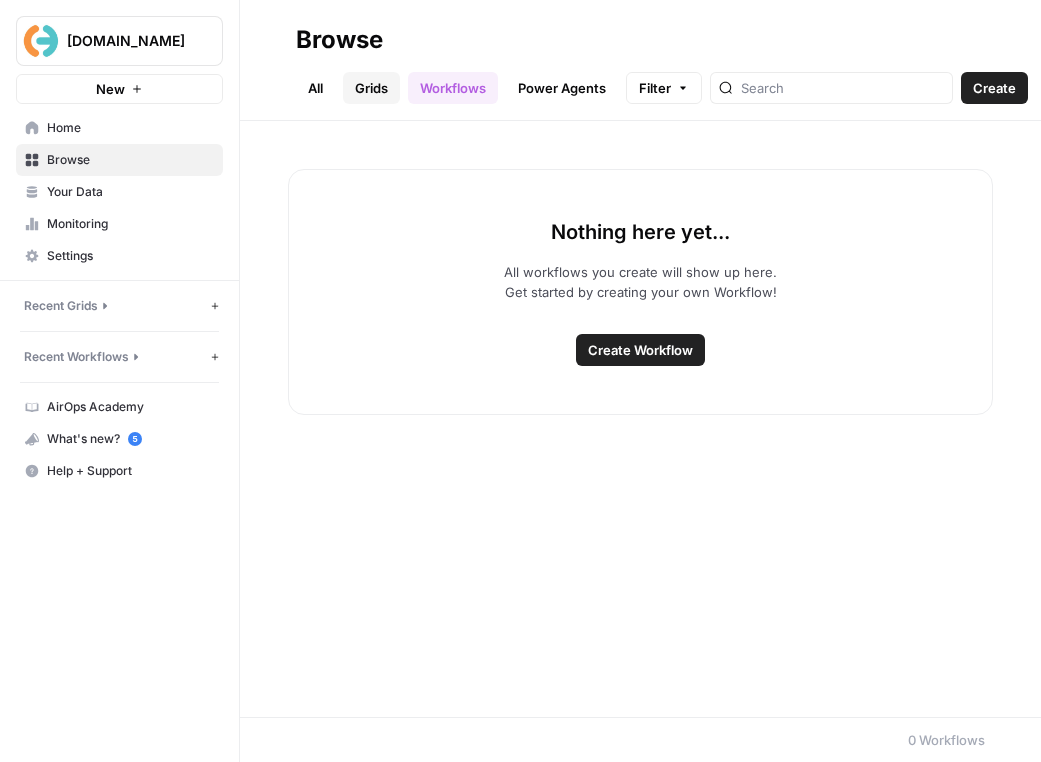 click on "Grids" at bounding box center [371, 88] 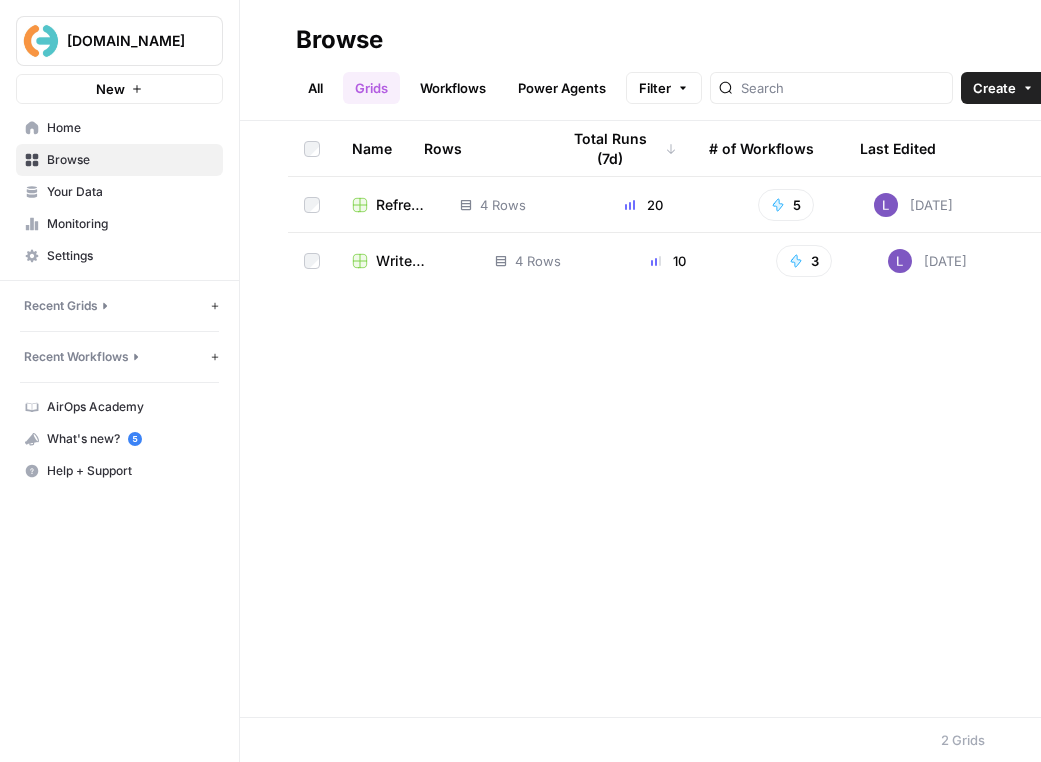click on "Write Informational Article" at bounding box center (419, 261) 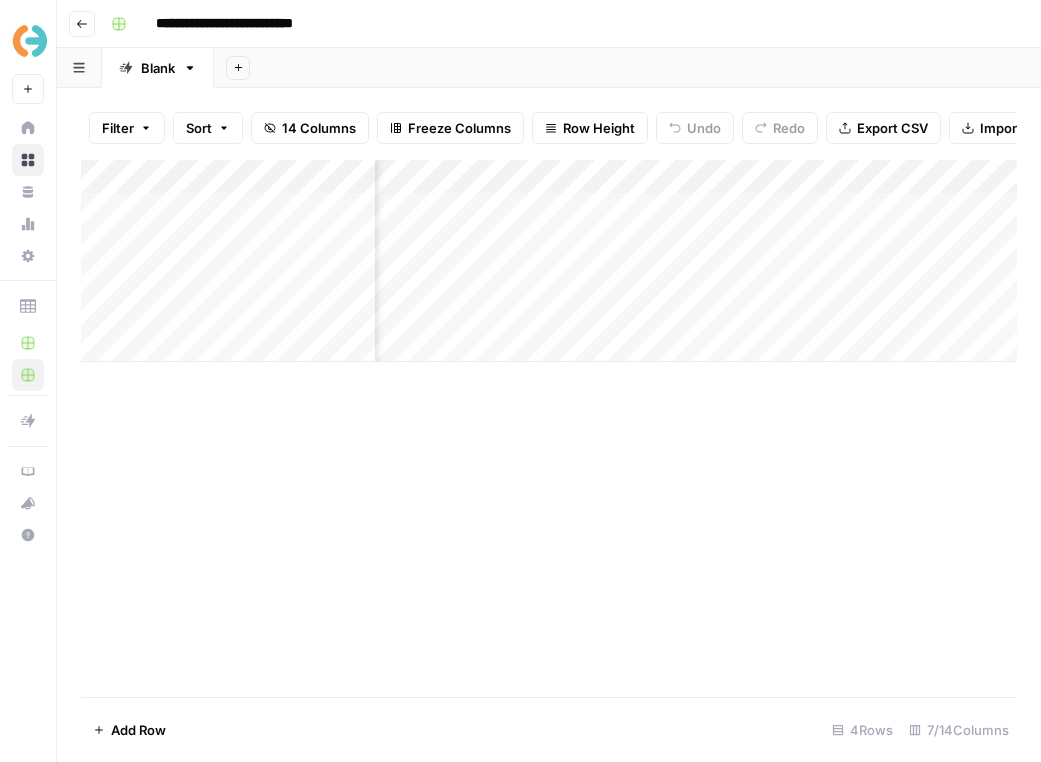 scroll, scrollTop: 0, scrollLeft: 304, axis: horizontal 